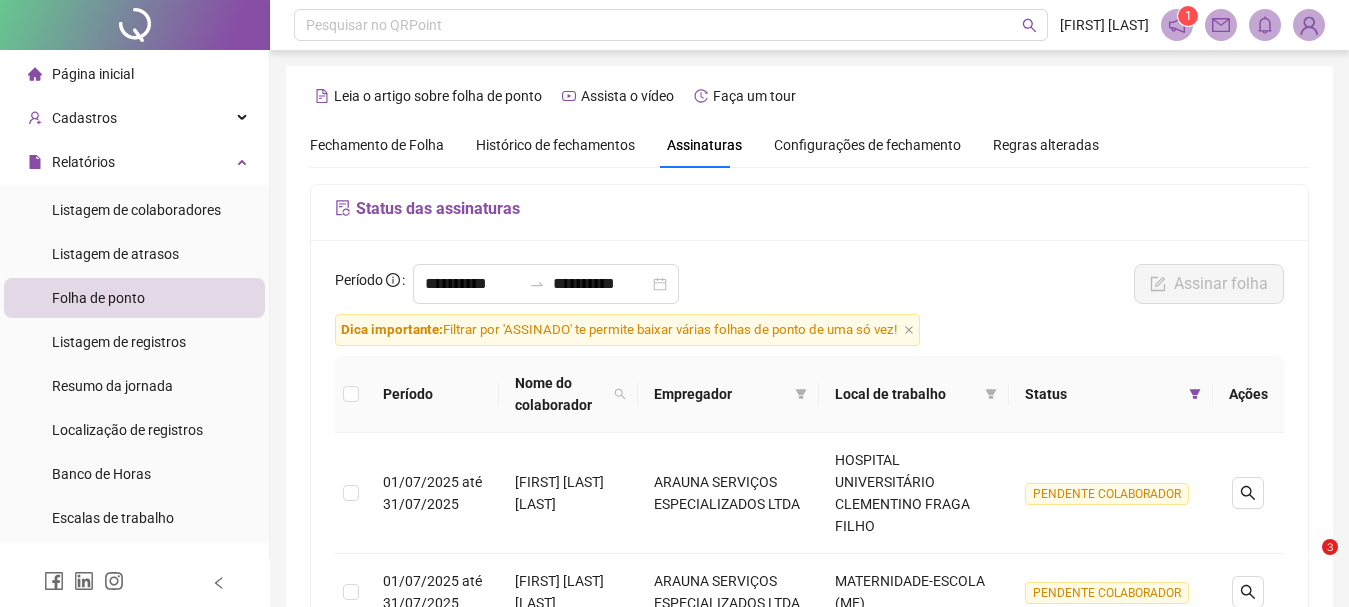 scroll, scrollTop: 297, scrollLeft: 0, axis: vertical 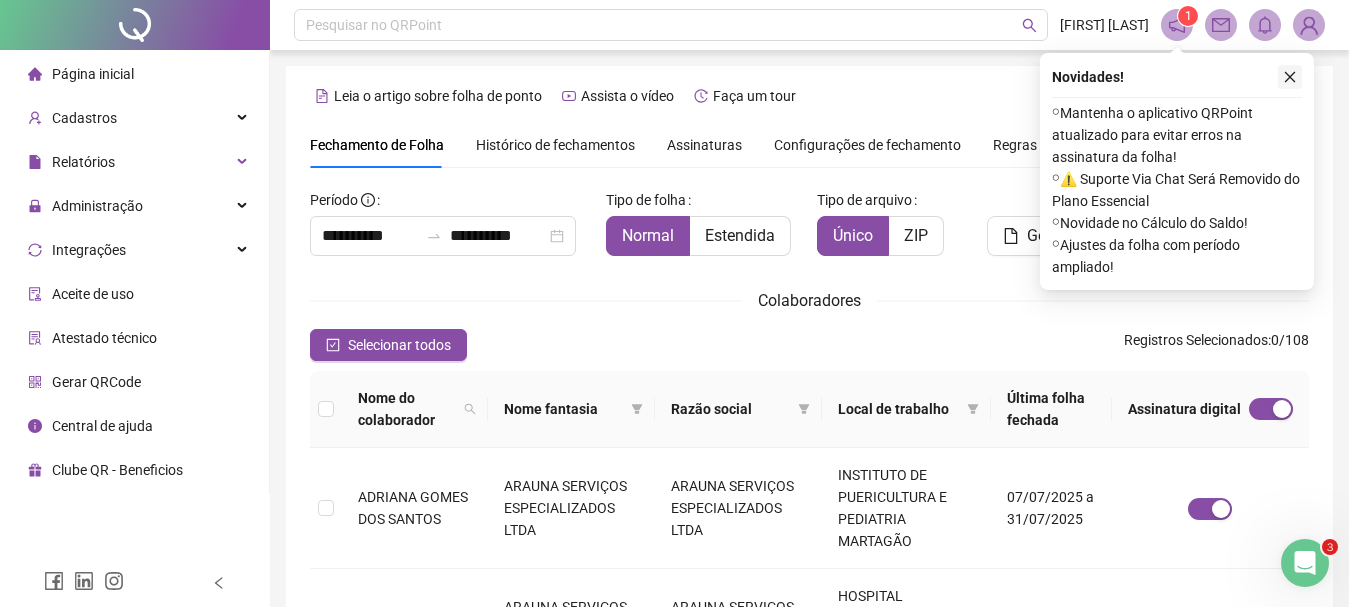 click 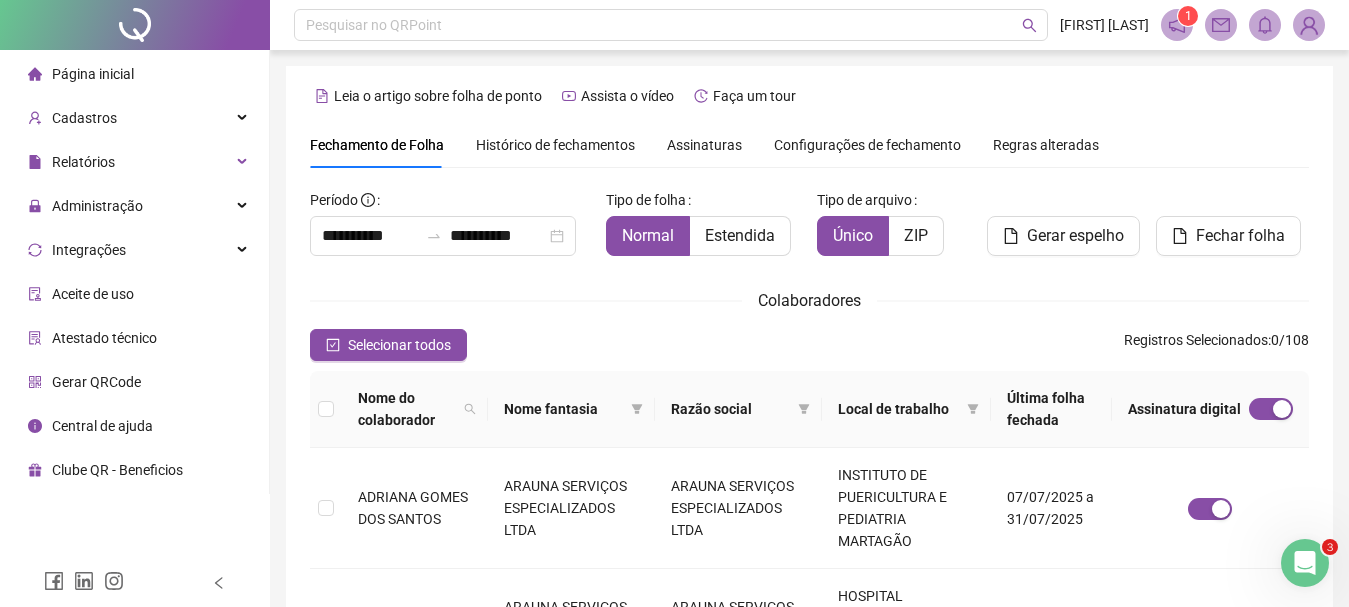 click on "Histórico de fechamentos" at bounding box center [555, 145] 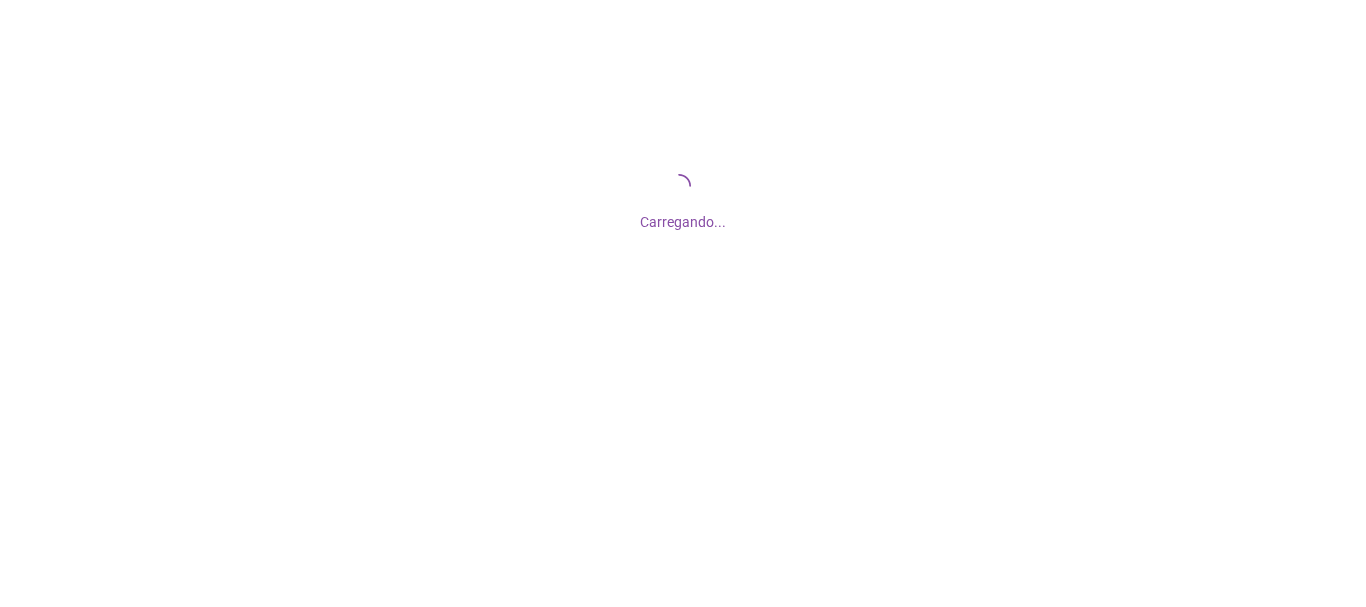scroll, scrollTop: 0, scrollLeft: 0, axis: both 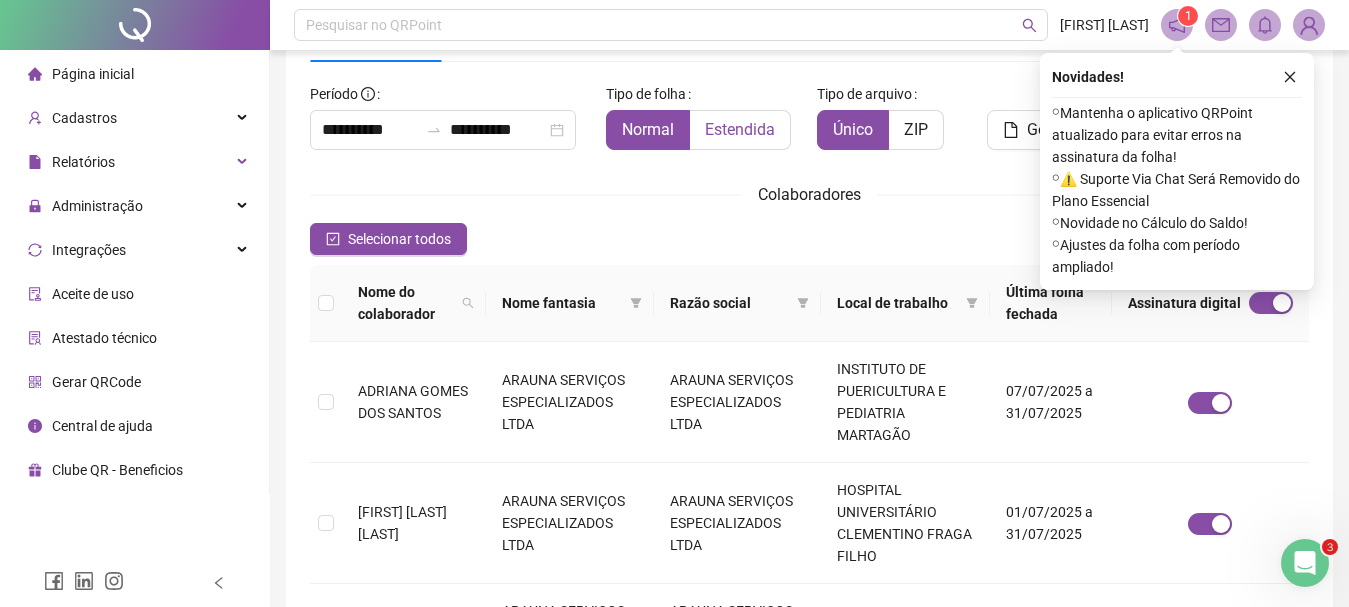 click on "Estendida" at bounding box center (740, 129) 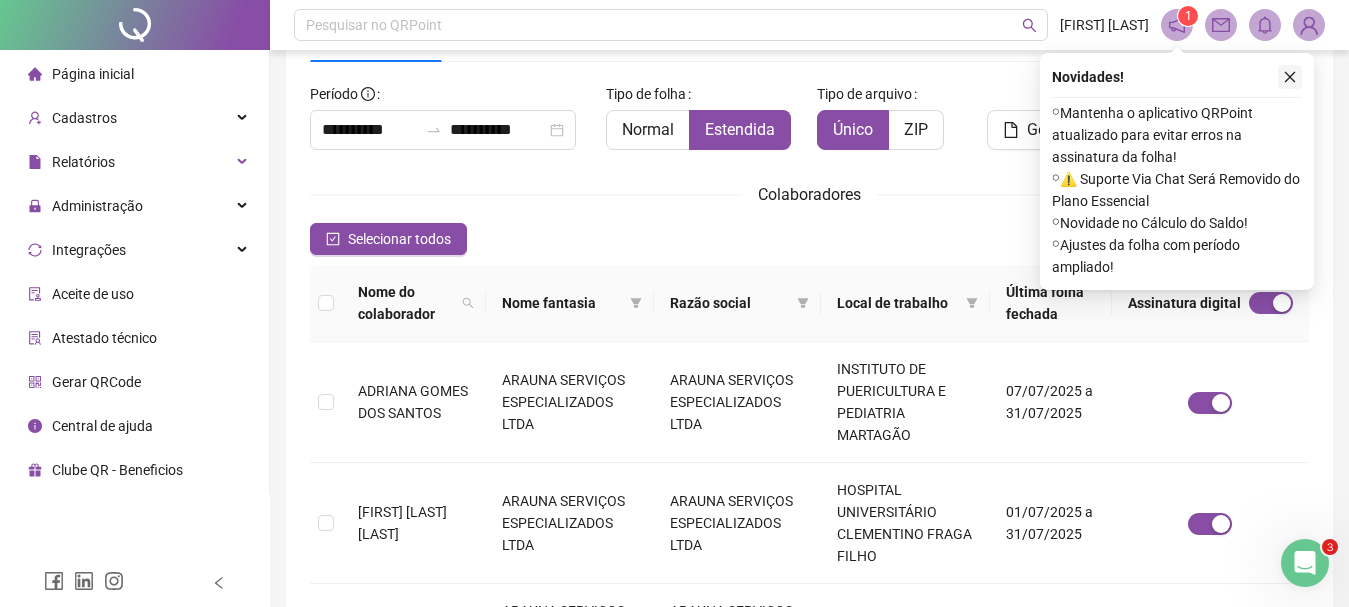click 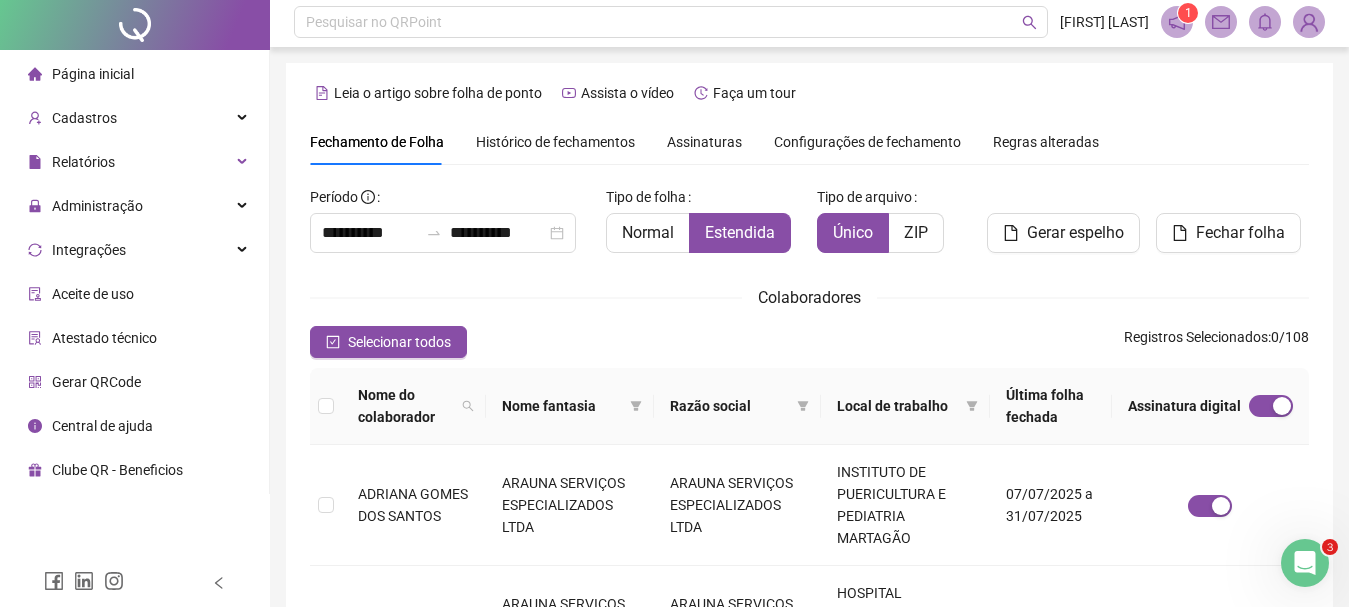 scroll, scrollTop: 0, scrollLeft: 0, axis: both 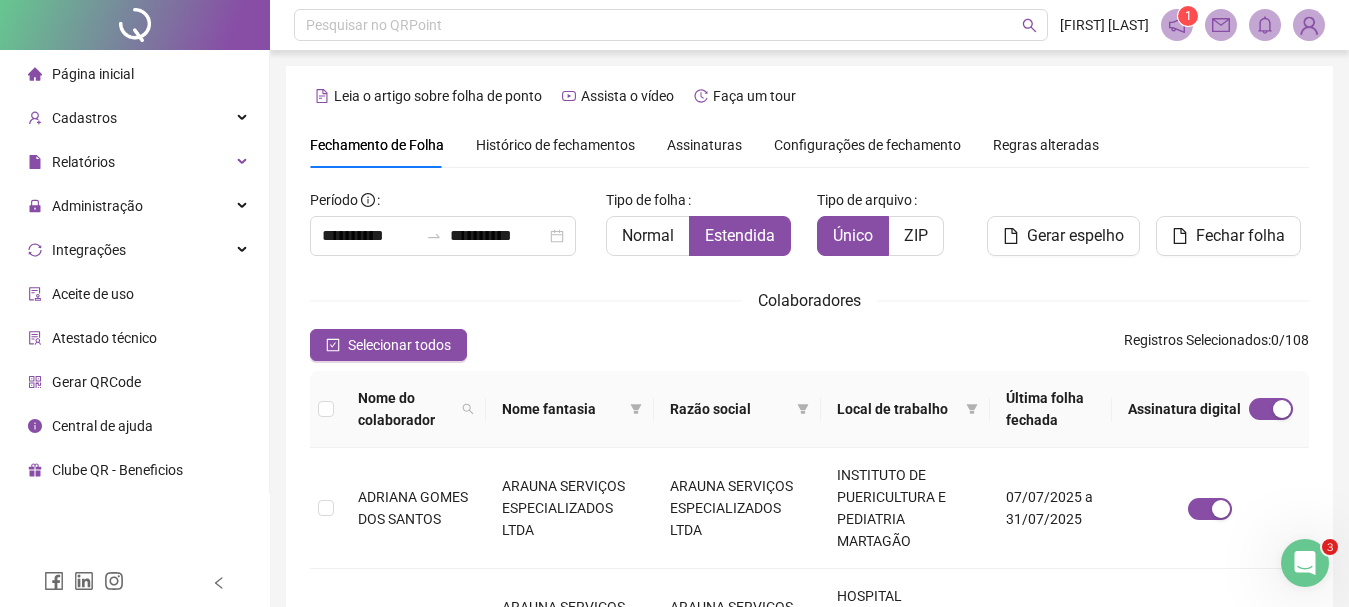 click on "Assinaturas" at bounding box center [704, 145] 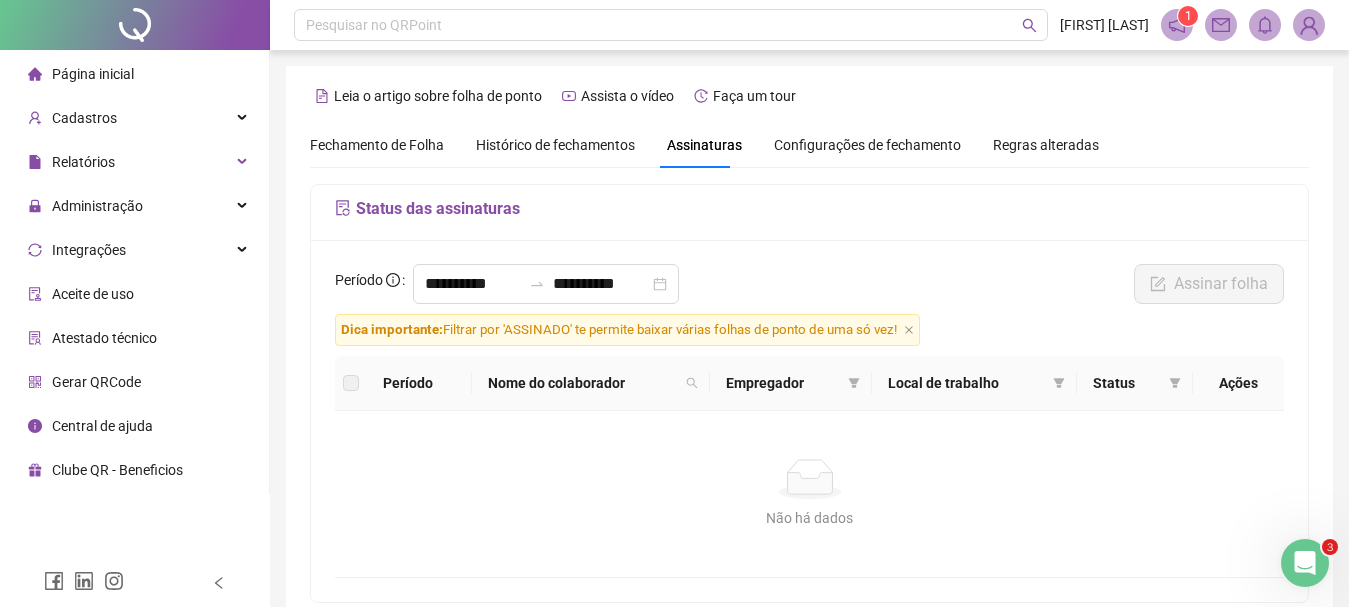 scroll, scrollTop: 106, scrollLeft: 0, axis: vertical 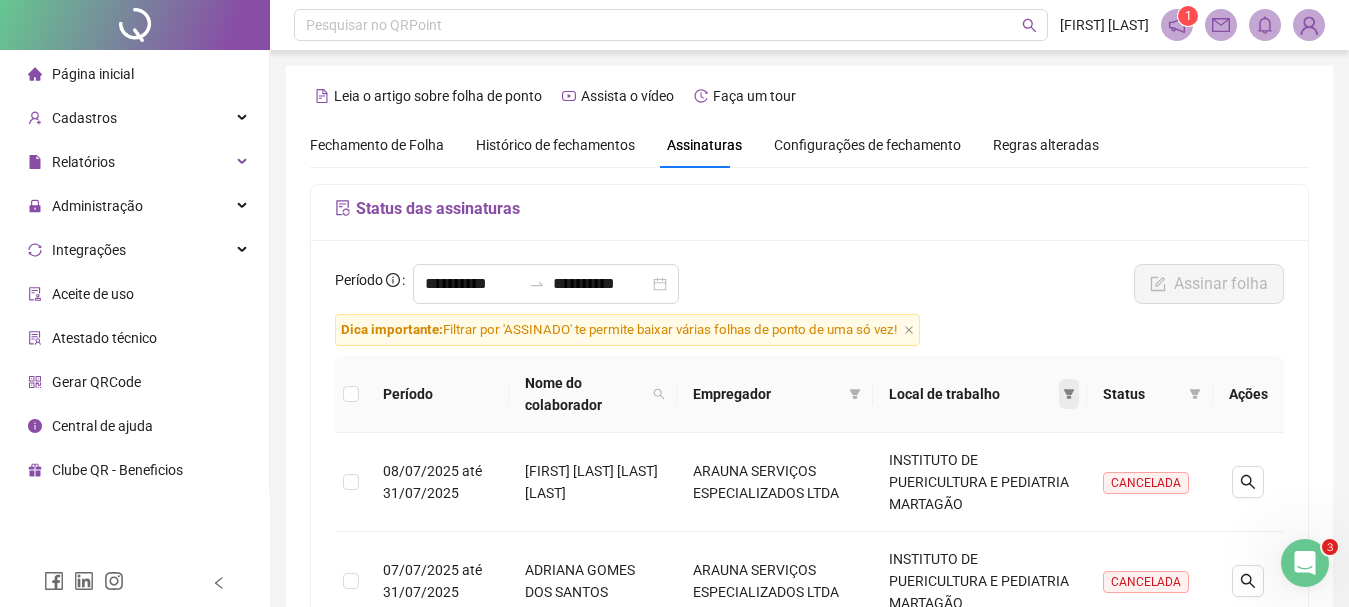 click 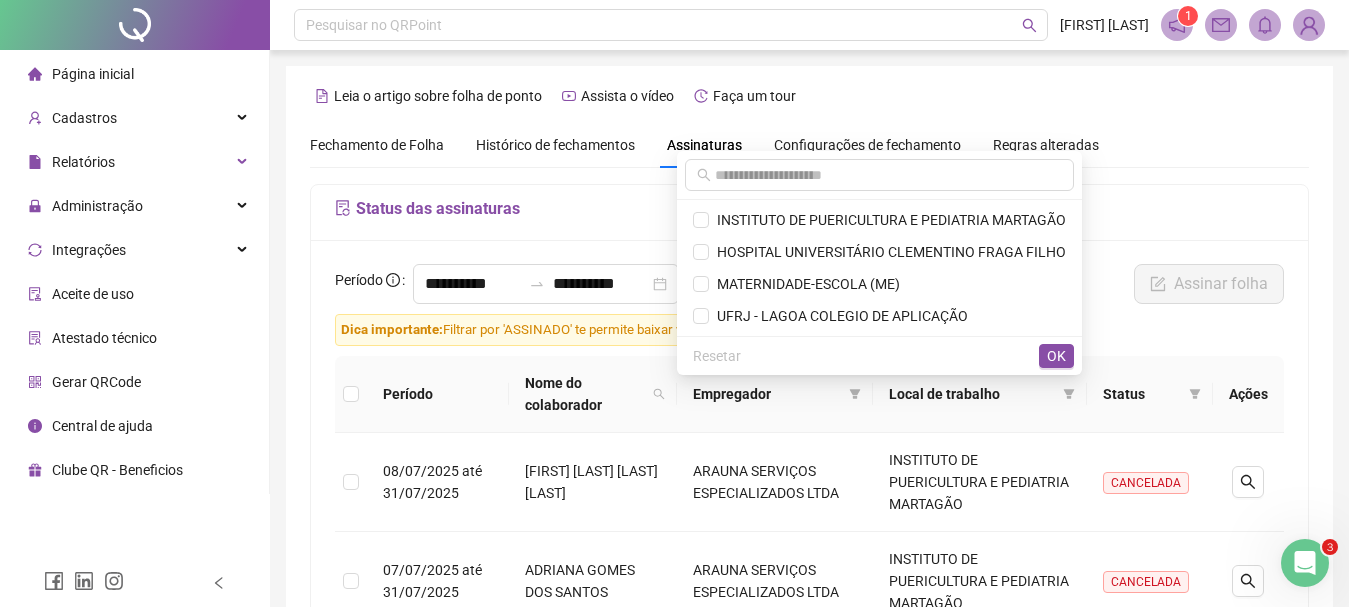 click on "Status das assinaturas" at bounding box center [809, 213] 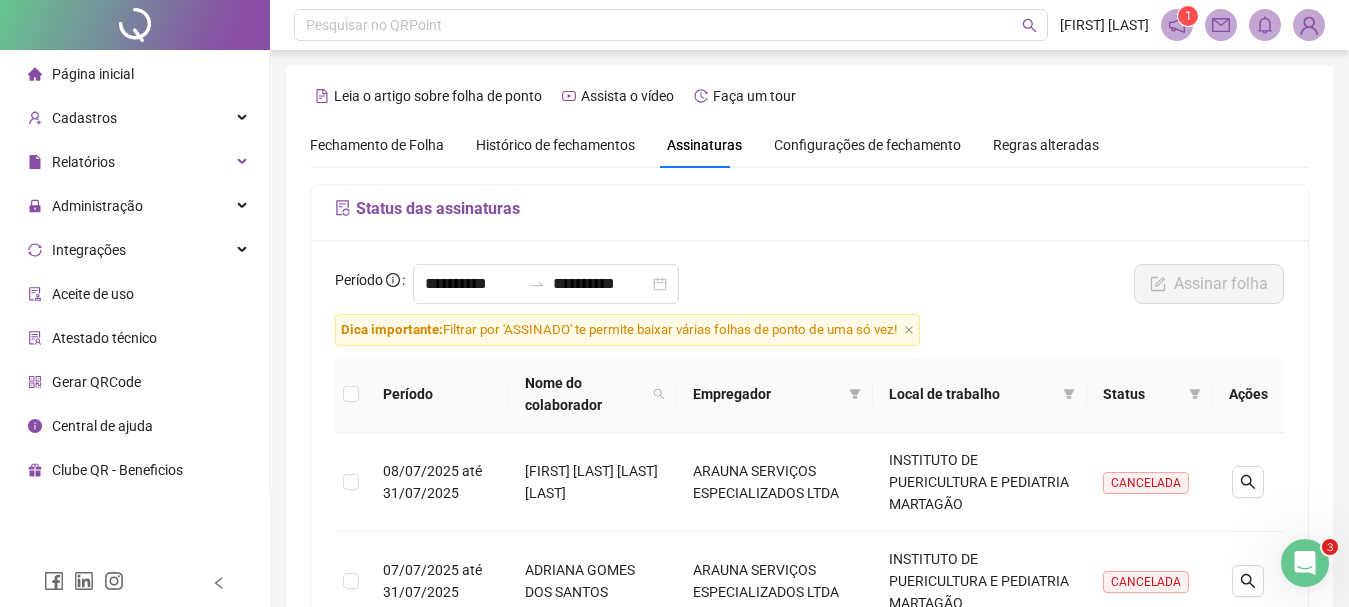 click on "Histórico de fechamentos" at bounding box center [555, 145] 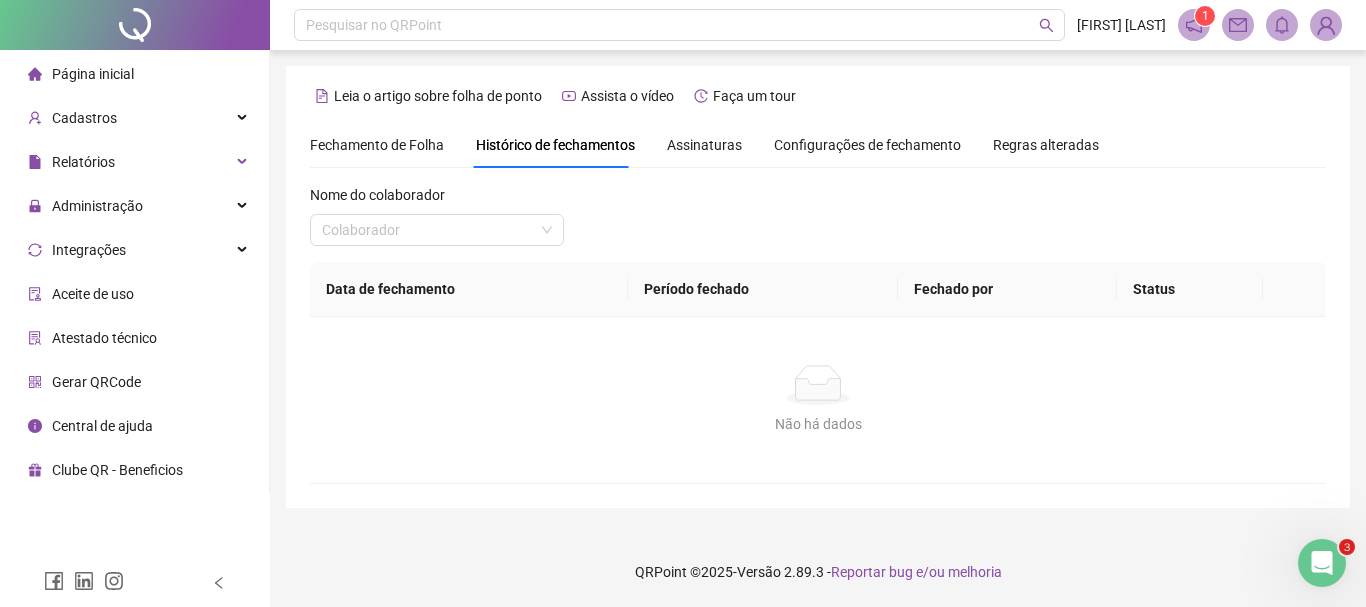 click on "Assinaturas" at bounding box center (704, 145) 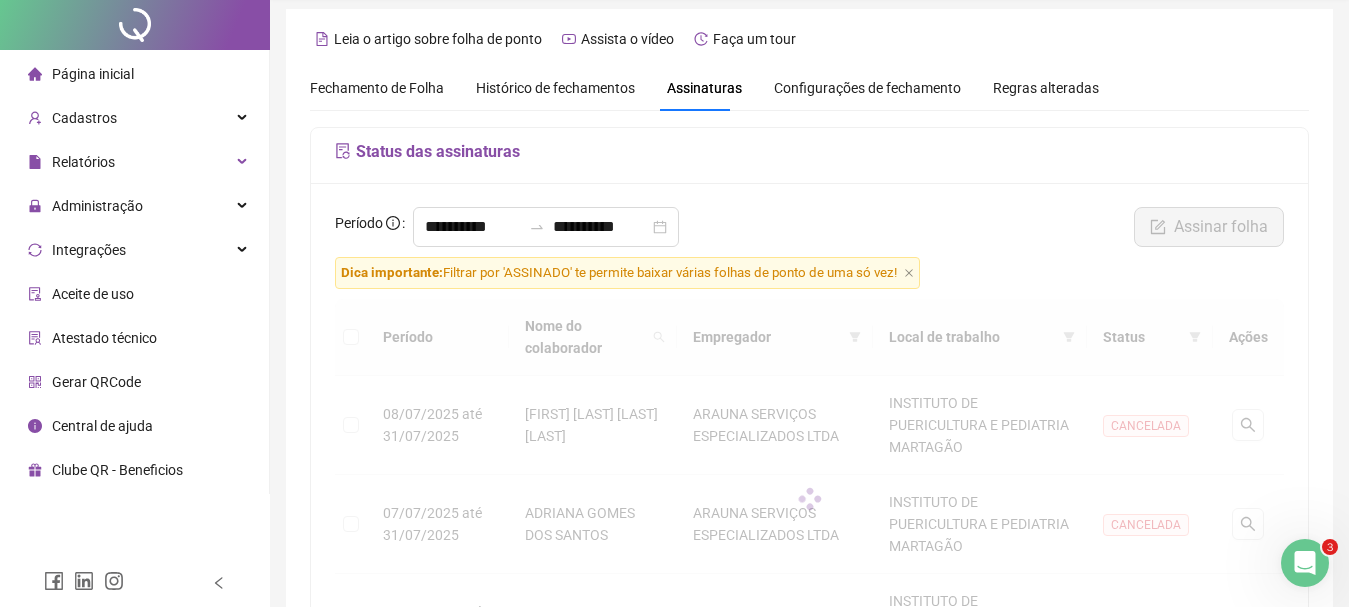 scroll, scrollTop: 0, scrollLeft: 0, axis: both 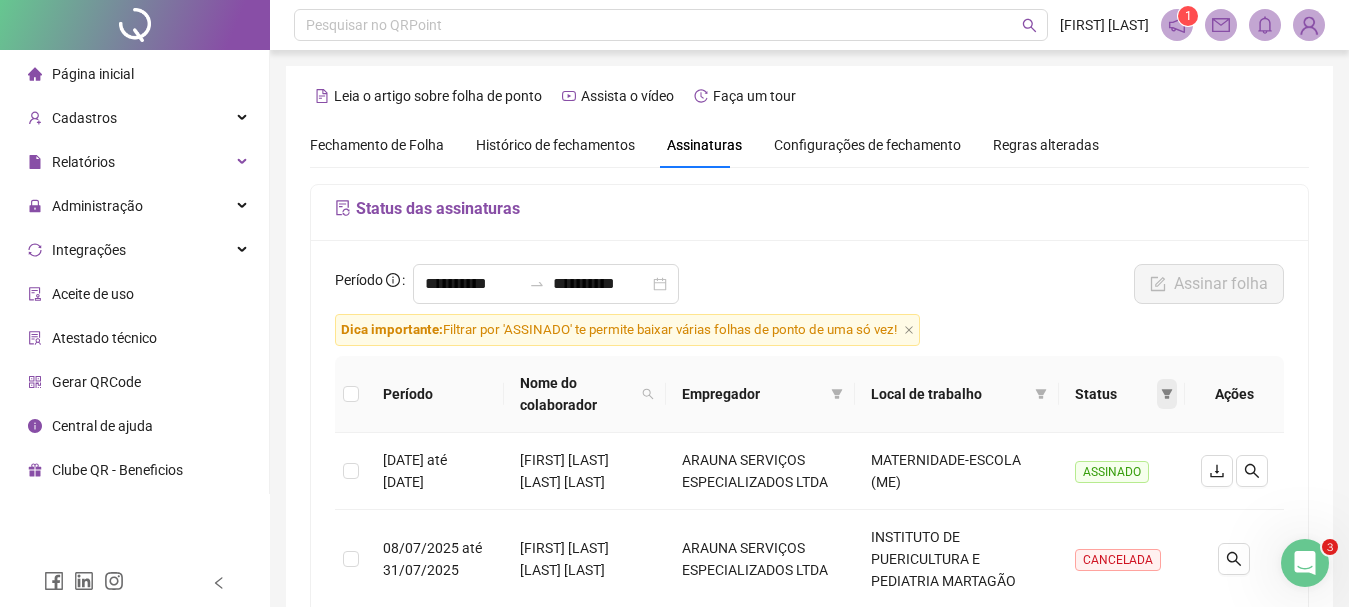 click at bounding box center (1167, 394) 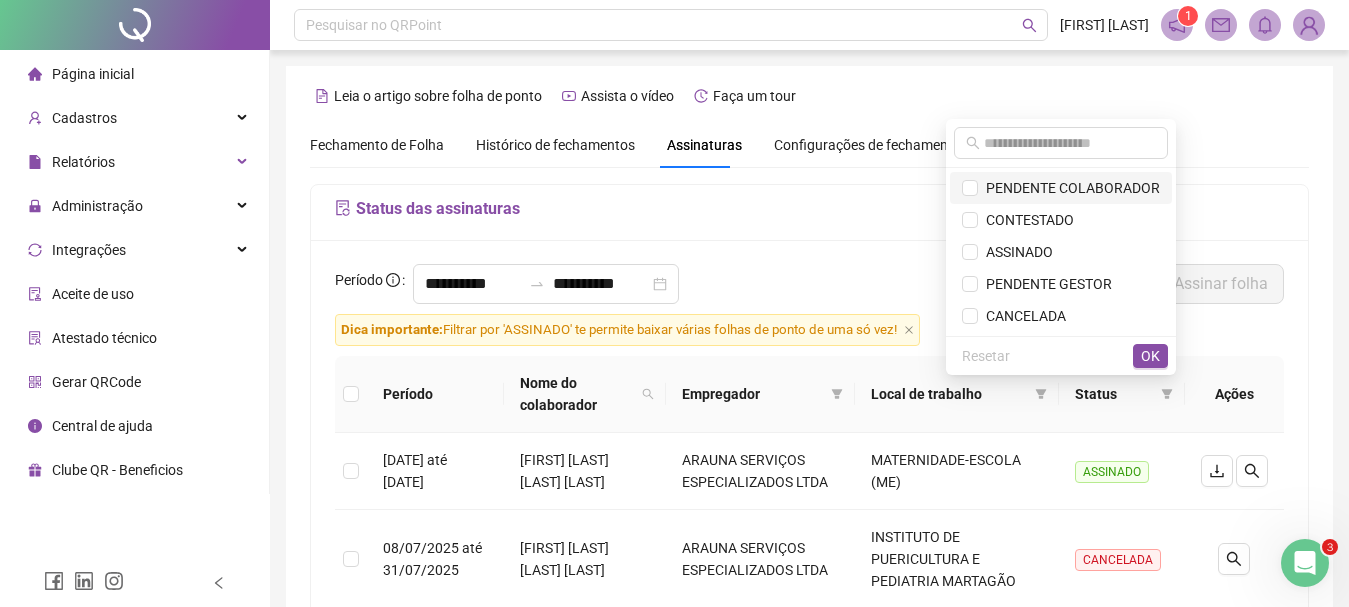 click on "PENDENTE COLABORADOR" at bounding box center [1069, 188] 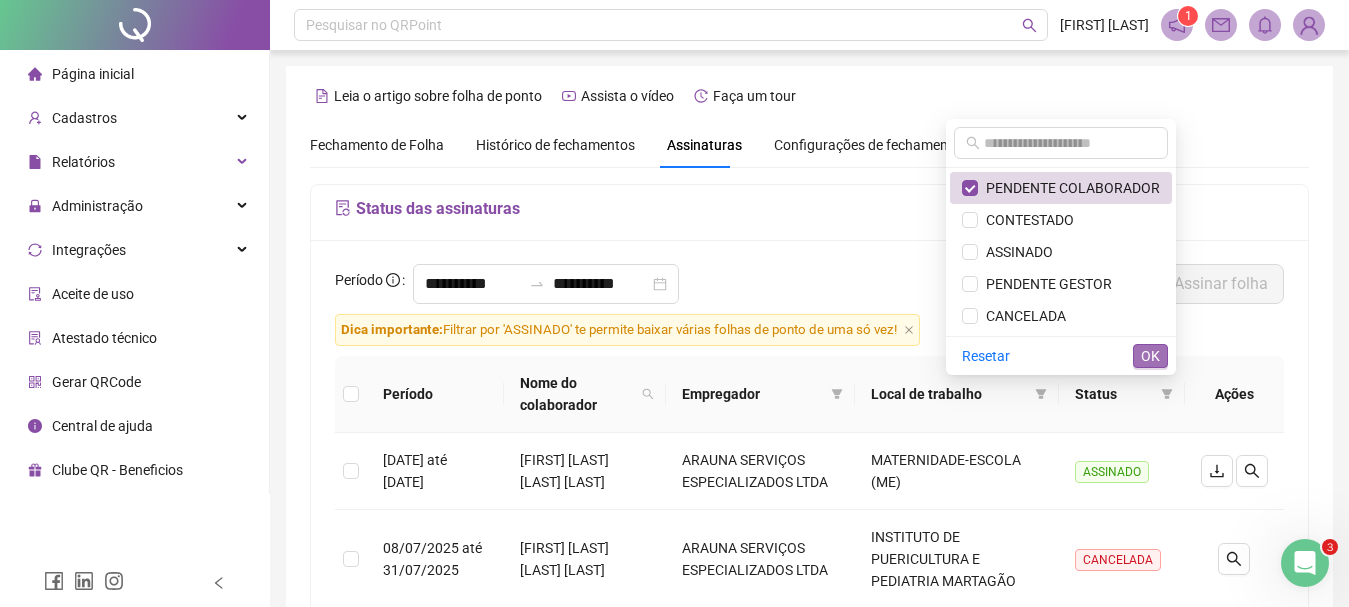 click on "OK" at bounding box center [1150, 356] 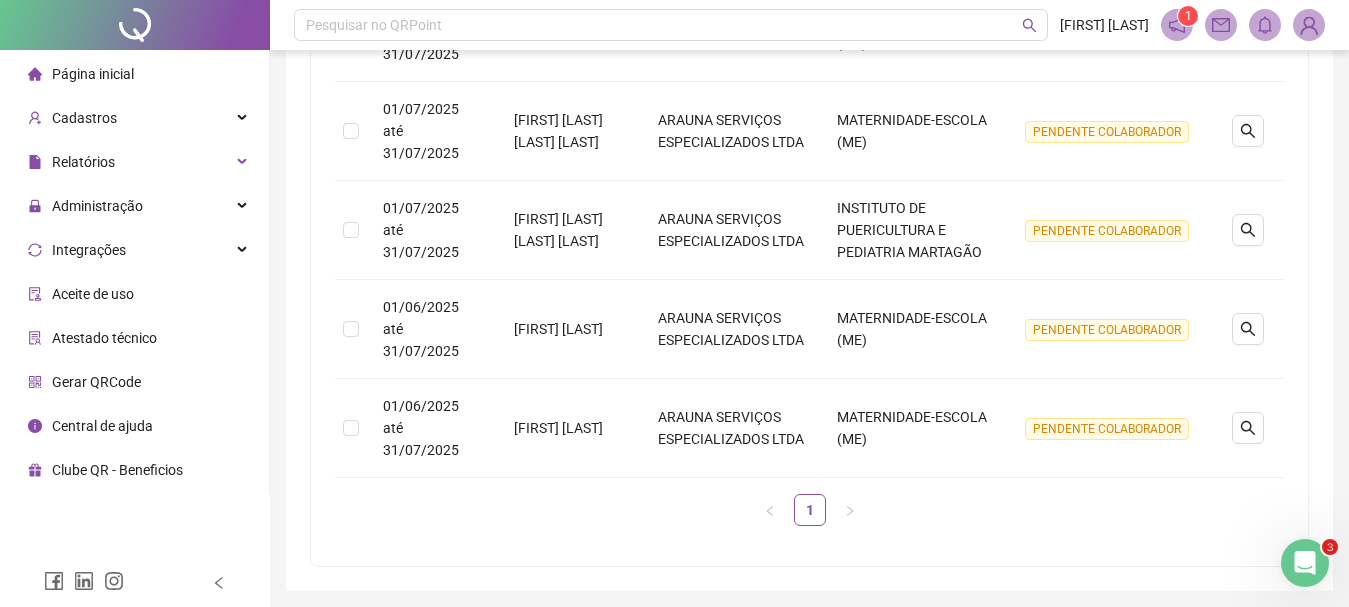 scroll, scrollTop: 569, scrollLeft: 0, axis: vertical 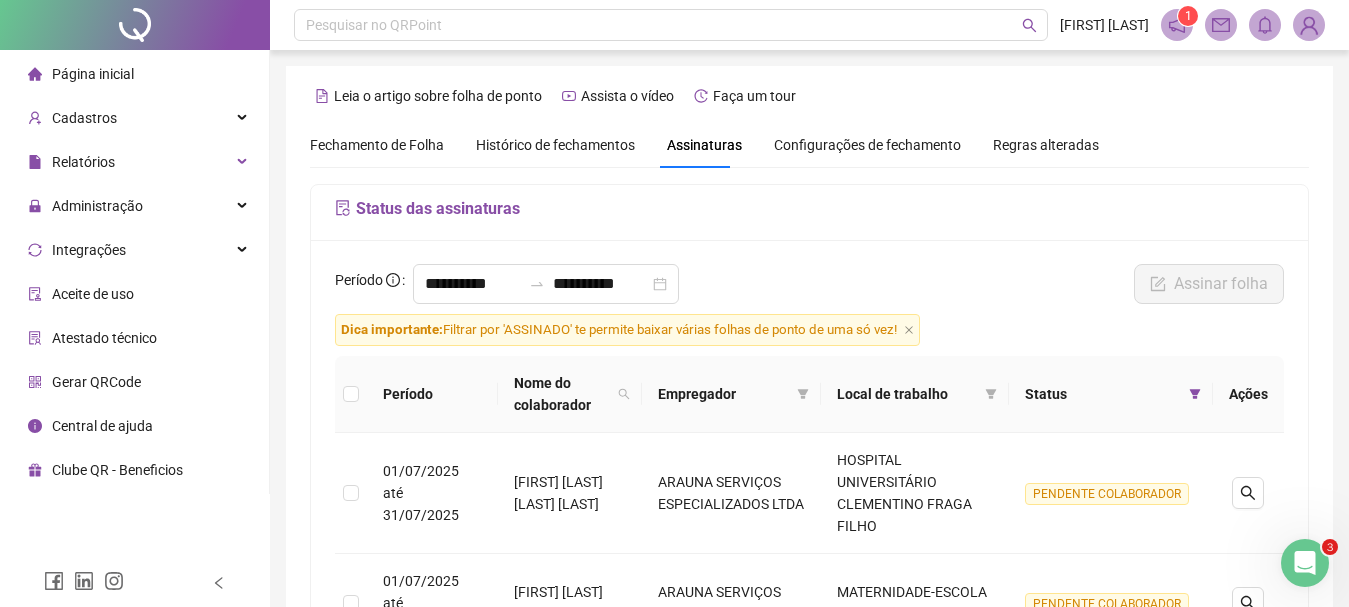 click on "Página inicial" at bounding box center [93, 74] 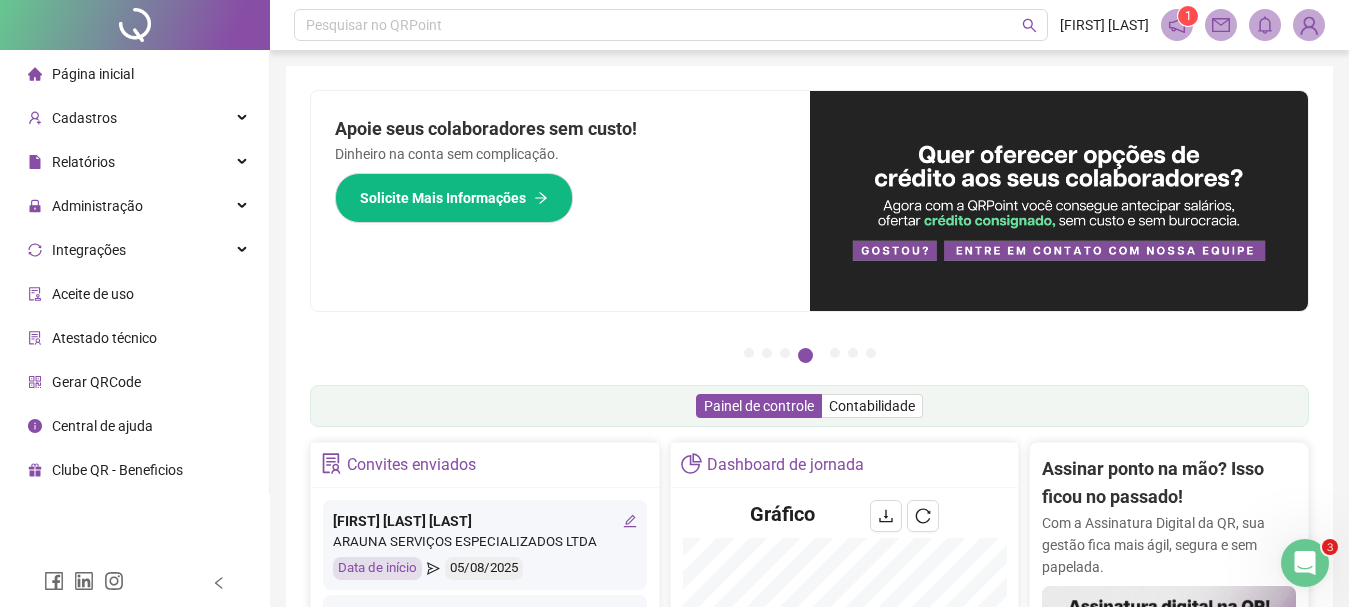 type 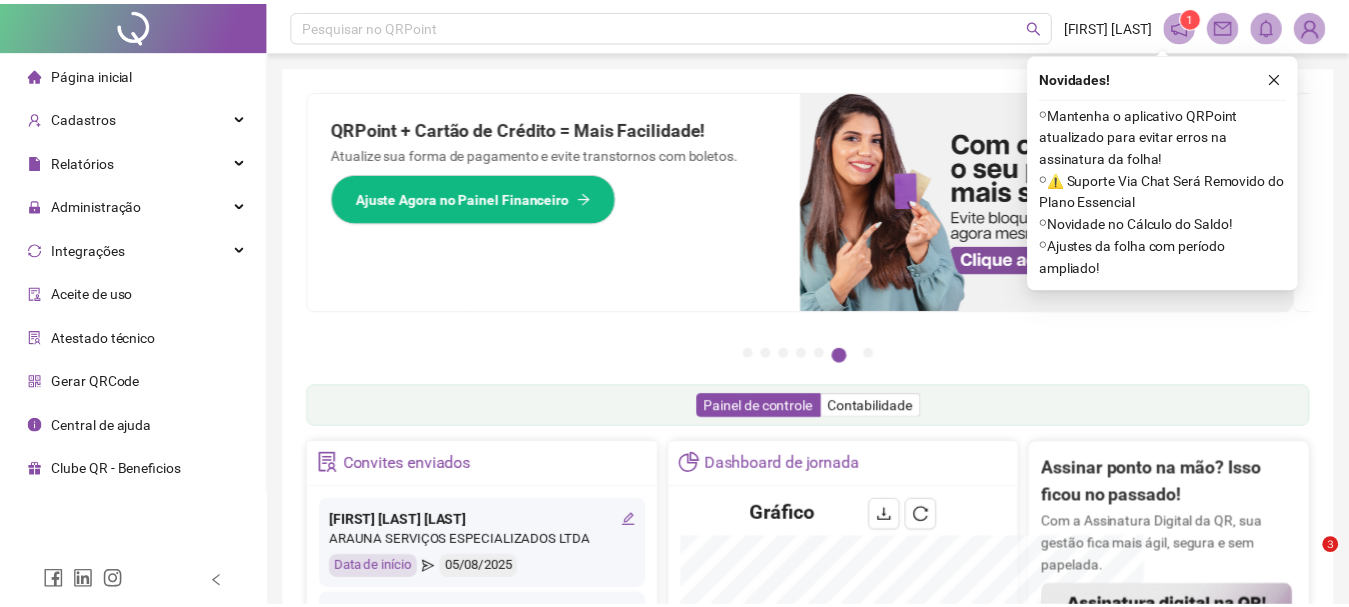 scroll, scrollTop: 0, scrollLeft: 0, axis: both 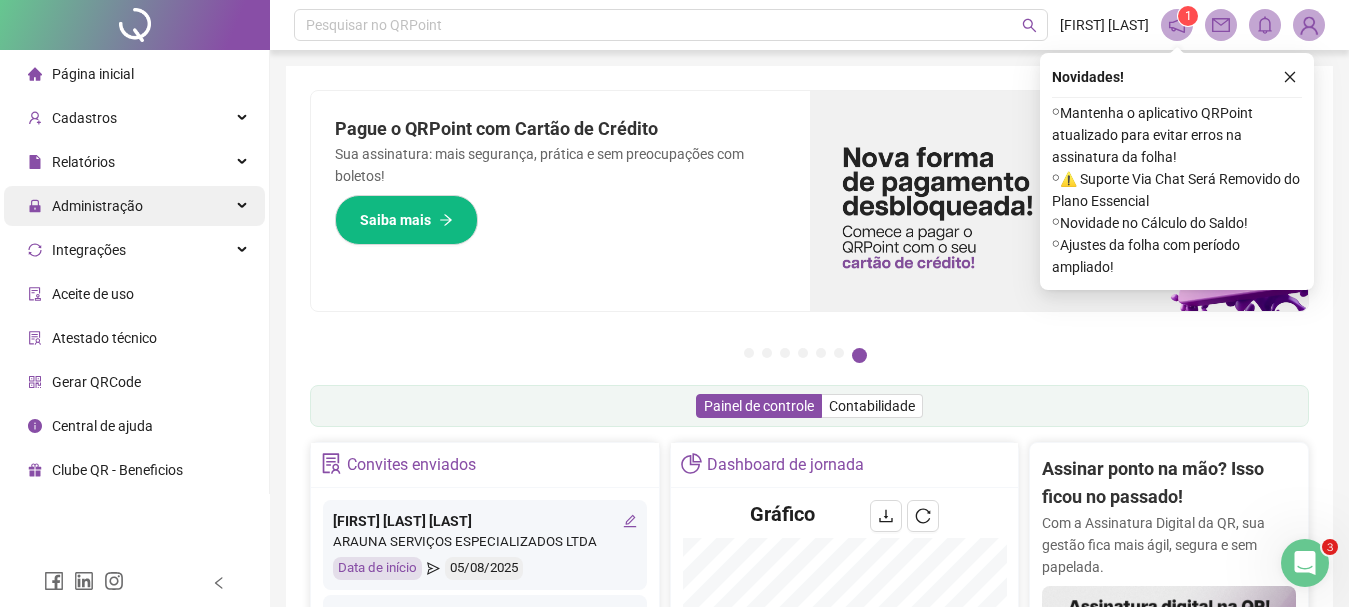 click on "Administração" at bounding box center [134, 206] 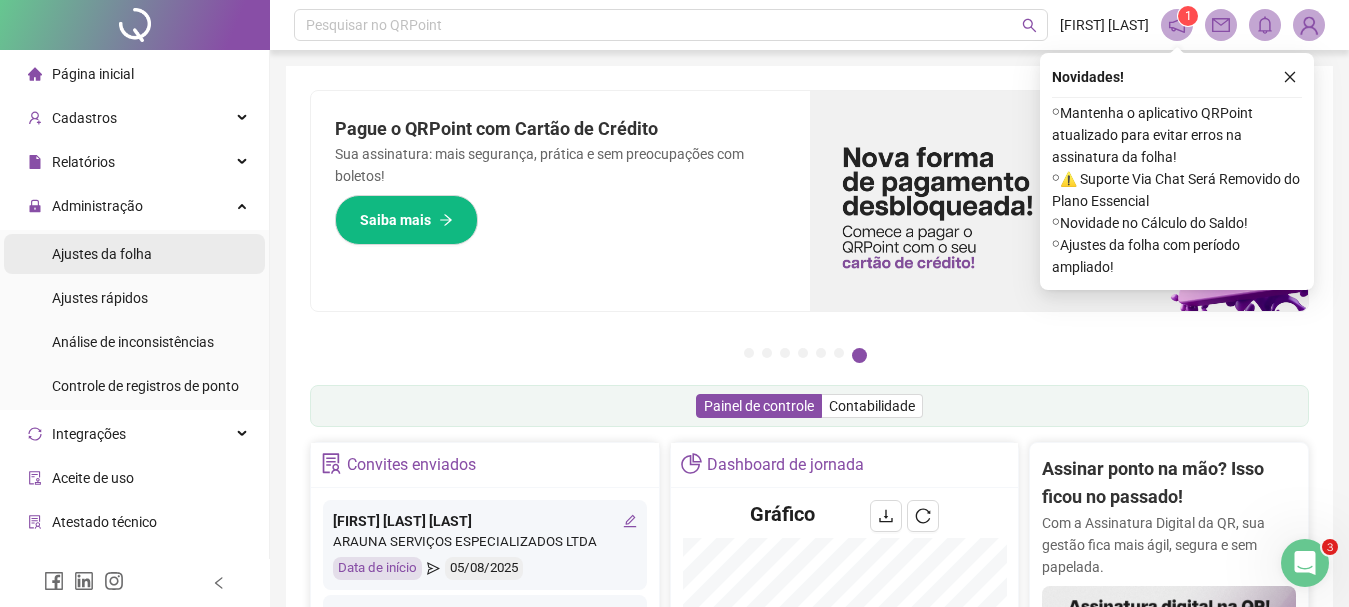click on "Ajustes da folha" at bounding box center [102, 254] 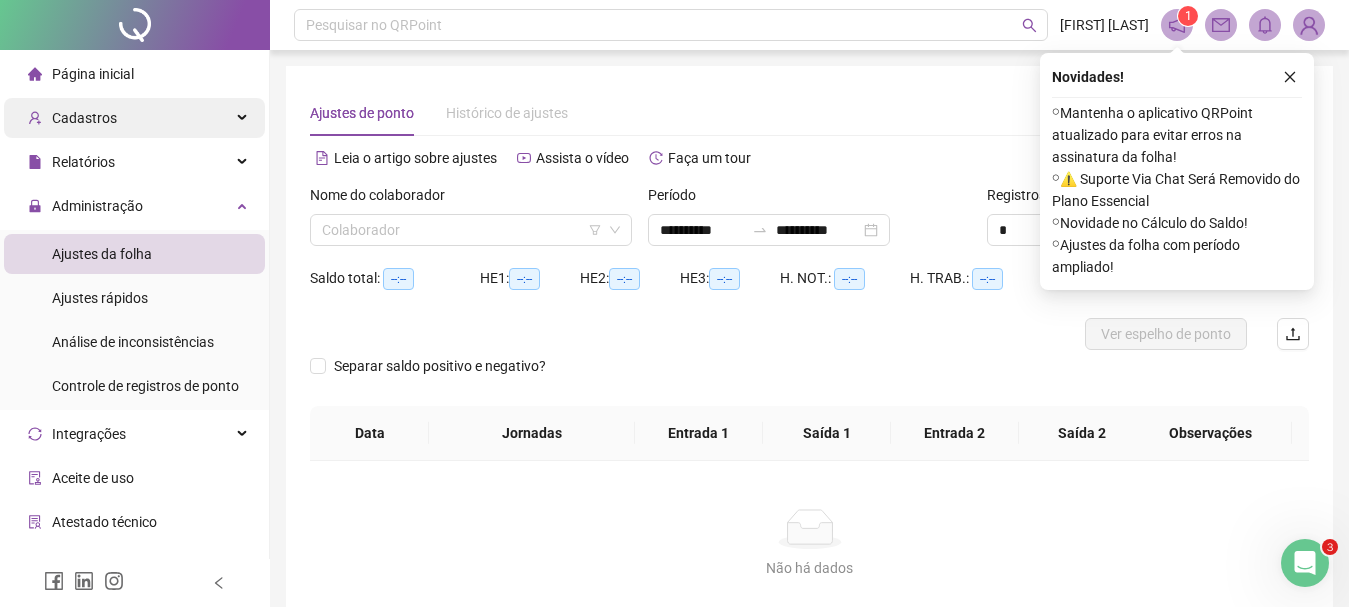 click on "Cadastros" at bounding box center (134, 118) 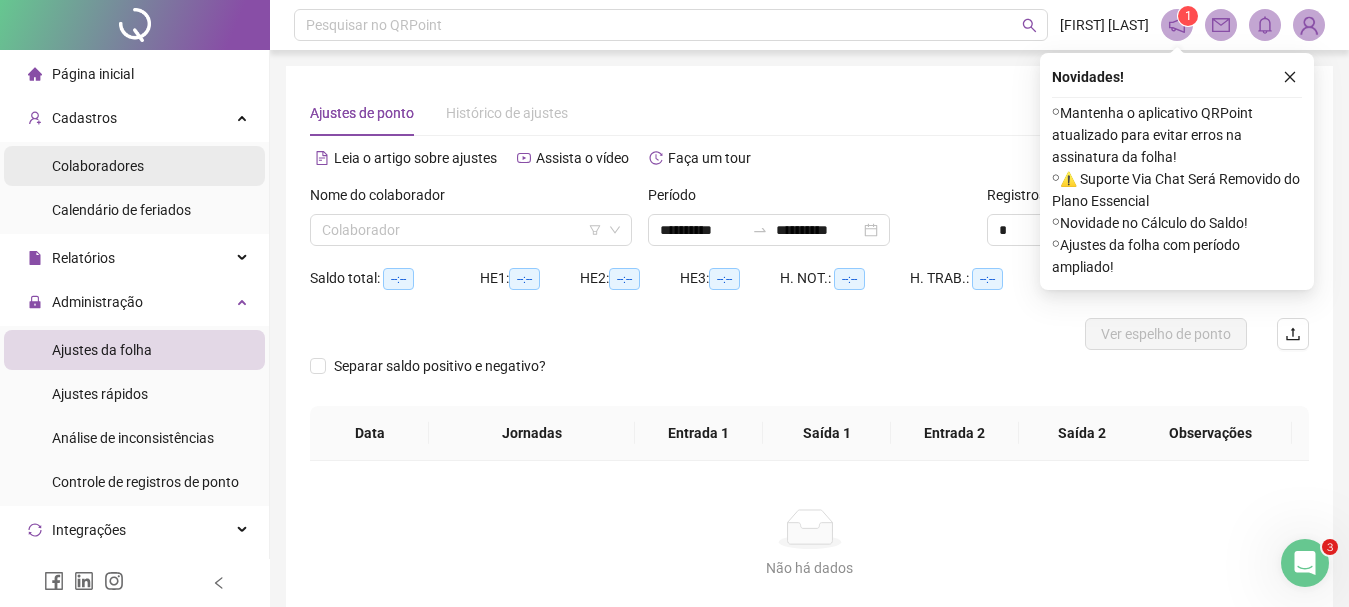 click on "Colaboradores" at bounding box center [98, 166] 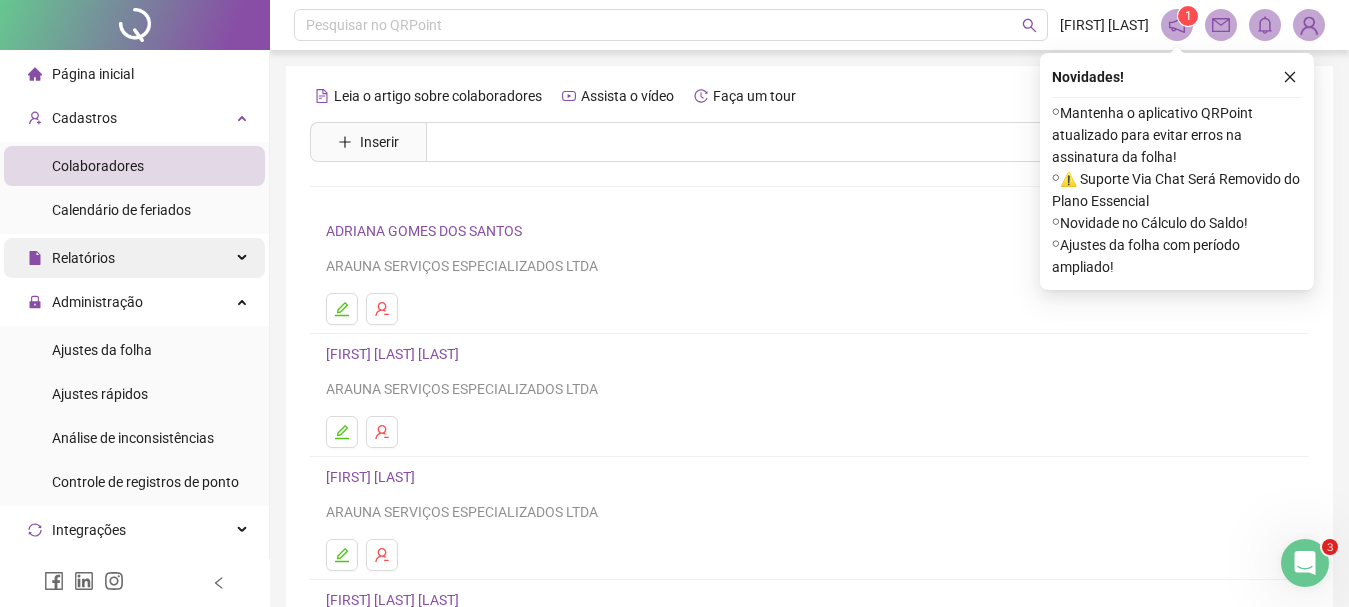 click on "Relatórios" at bounding box center (134, 258) 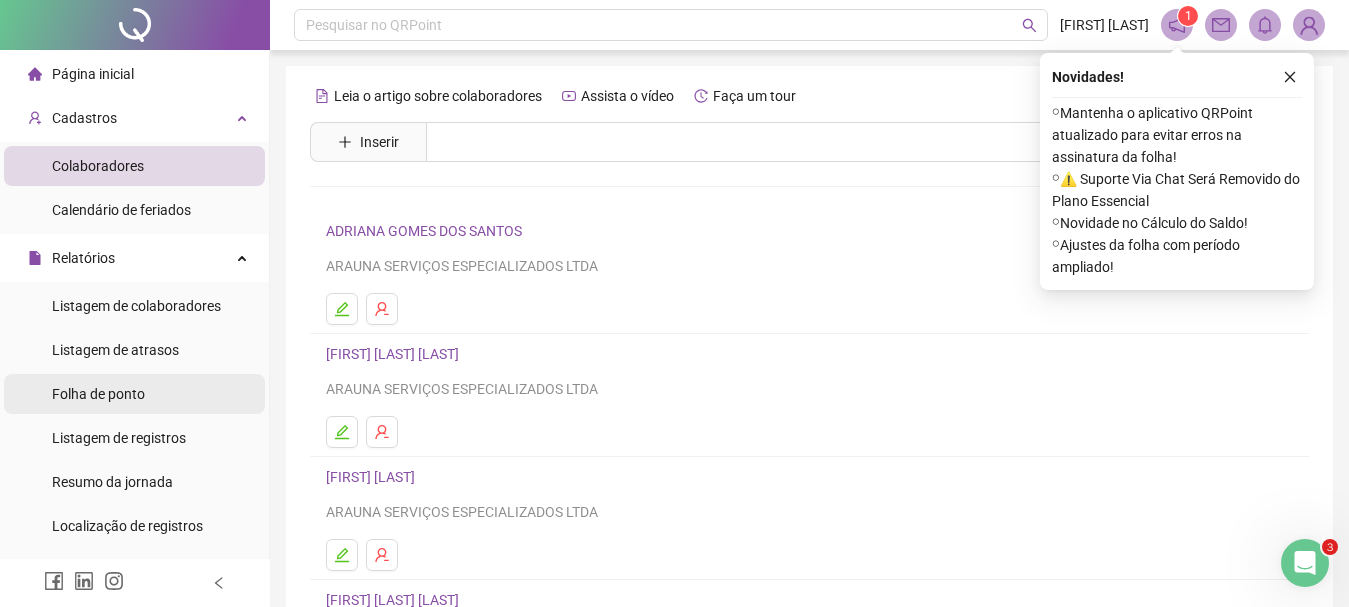 click on "Folha de ponto" at bounding box center (98, 394) 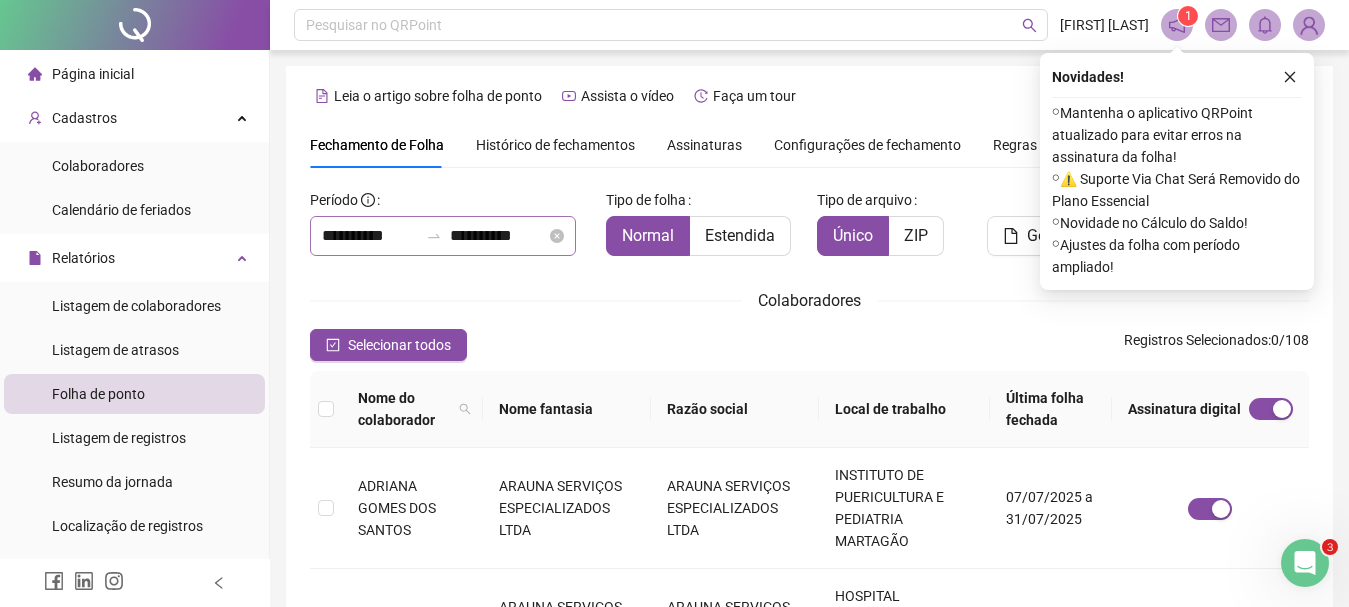 click on "**********" at bounding box center [443, 236] 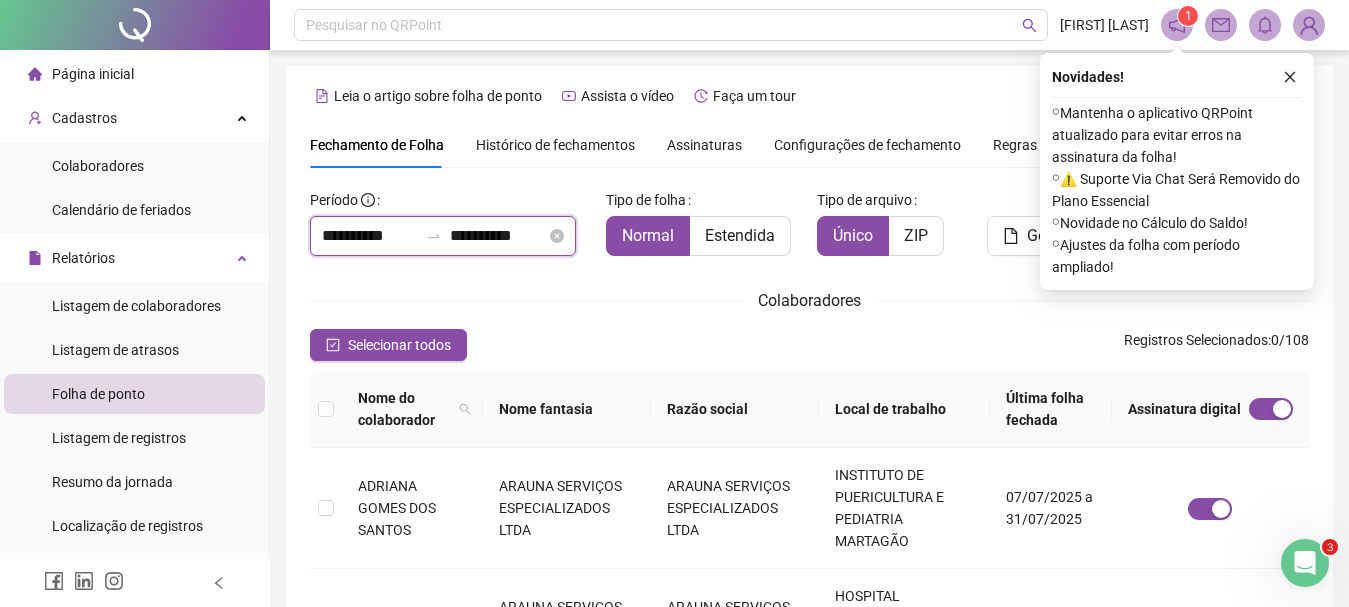 scroll, scrollTop: 106, scrollLeft: 0, axis: vertical 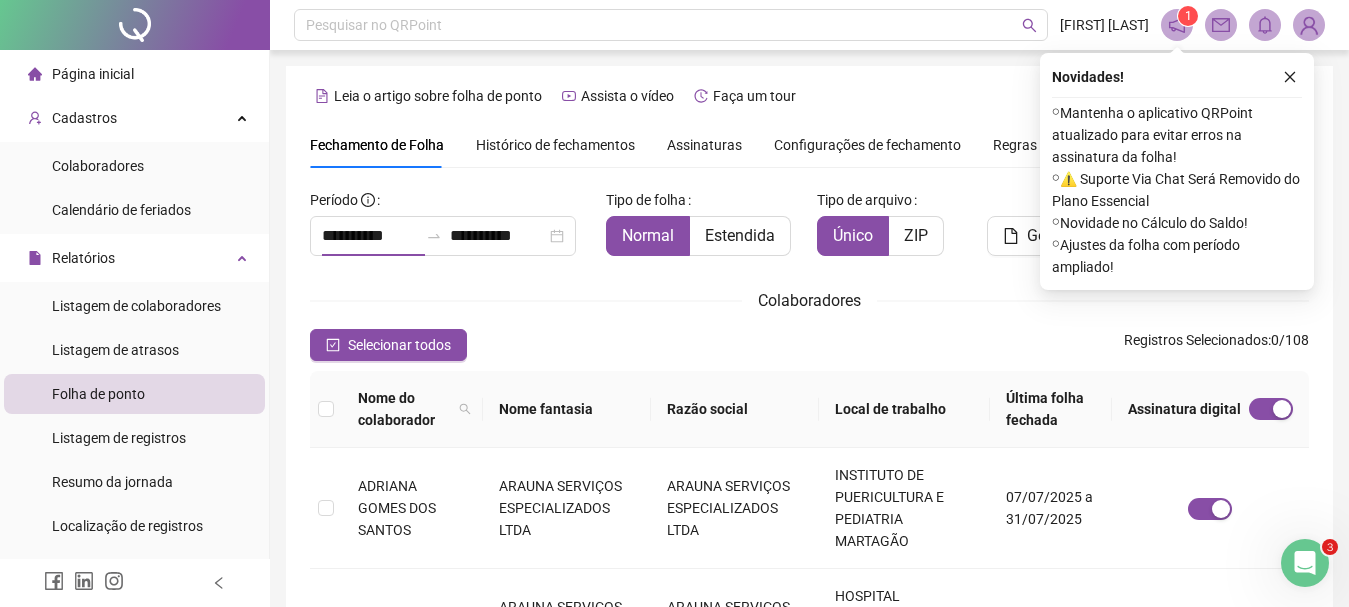 click on "Histórico de fechamentos" at bounding box center [555, 145] 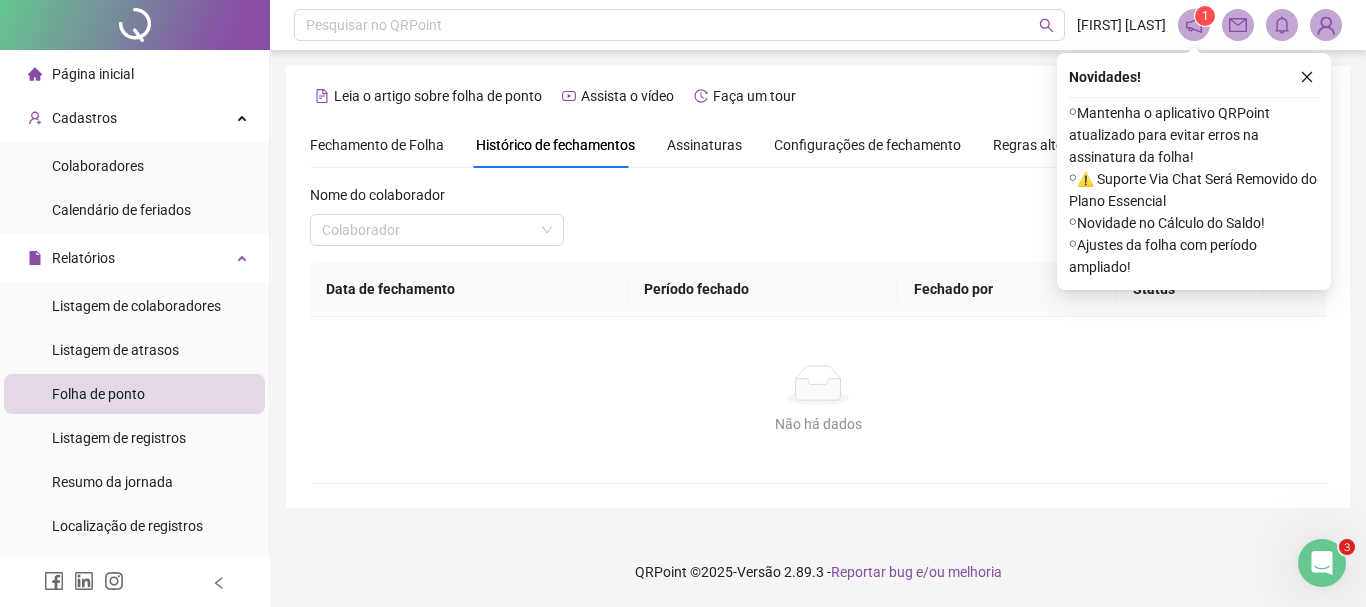 drag, startPoint x: 1309, startPoint y: 75, endPoint x: 1305, endPoint y: 64, distance: 11.7046995 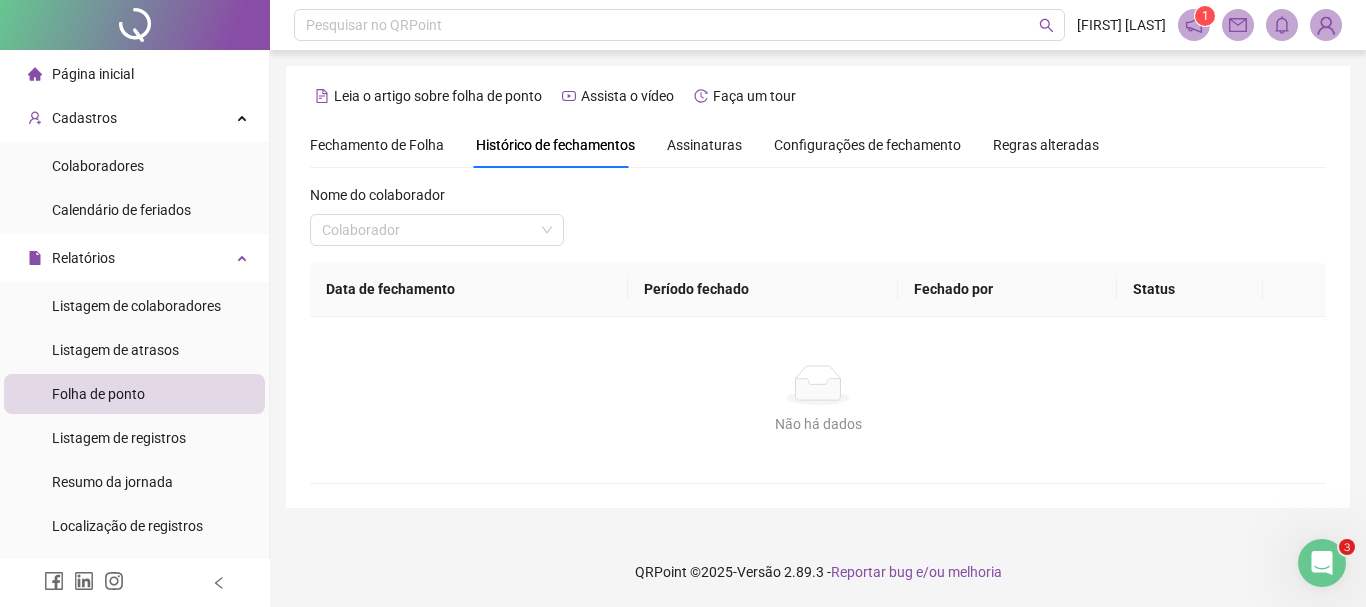 click on "Assinaturas" at bounding box center [704, 145] 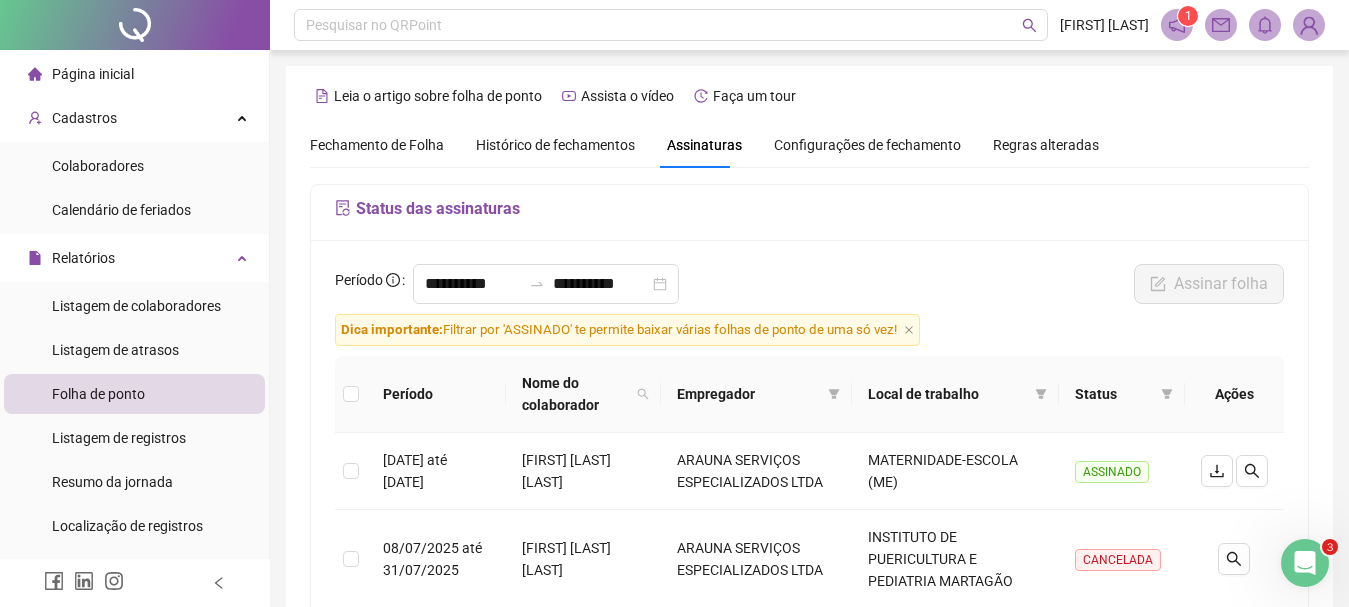 click on "Histórico de fechamentos" at bounding box center [555, 145] 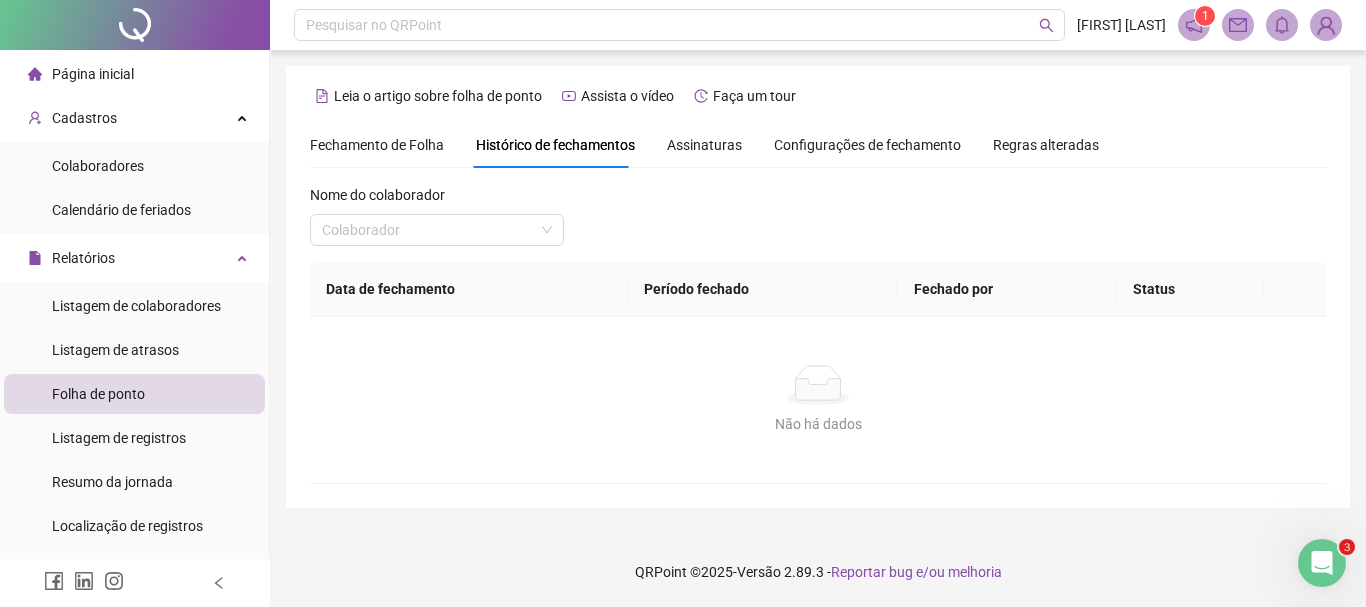 click on "Assinaturas" at bounding box center (704, 145) 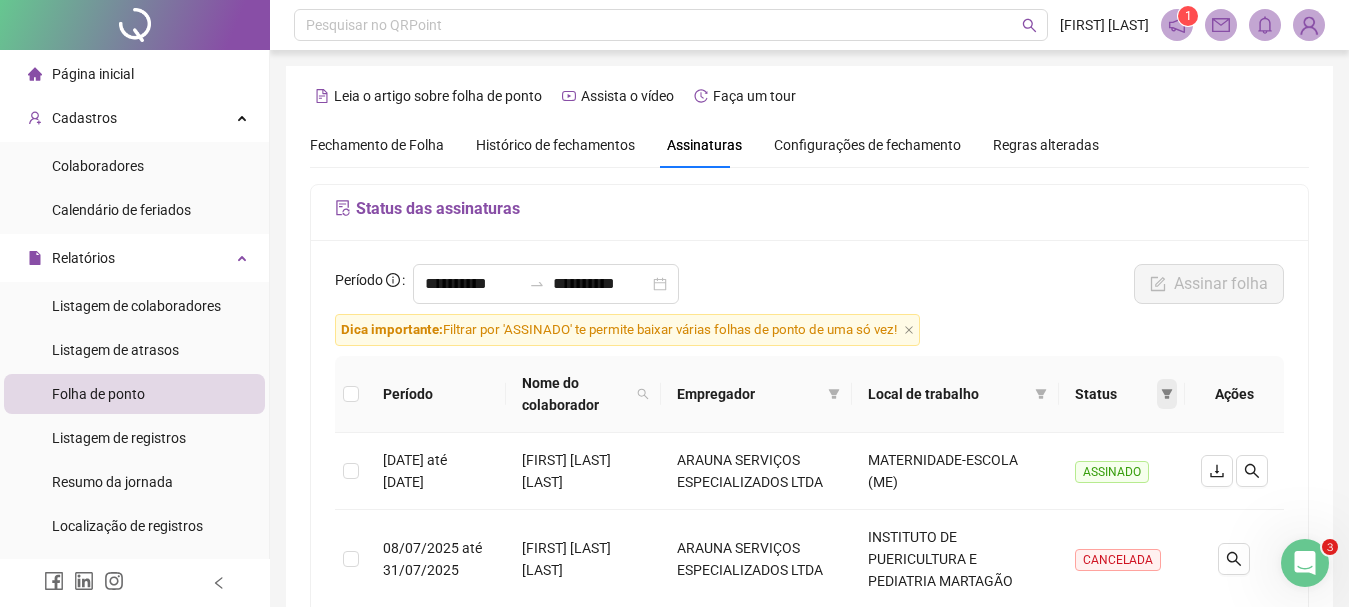 click at bounding box center [1167, 394] 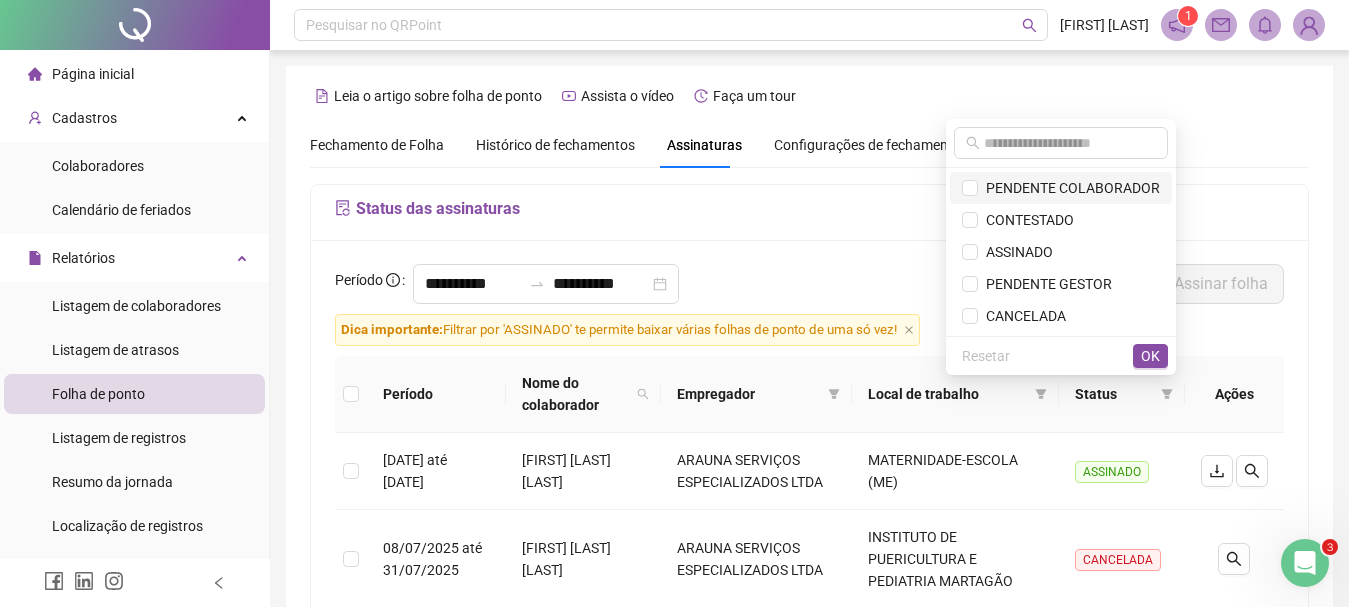 click on "PENDENTE COLABORADOR" at bounding box center [1069, 188] 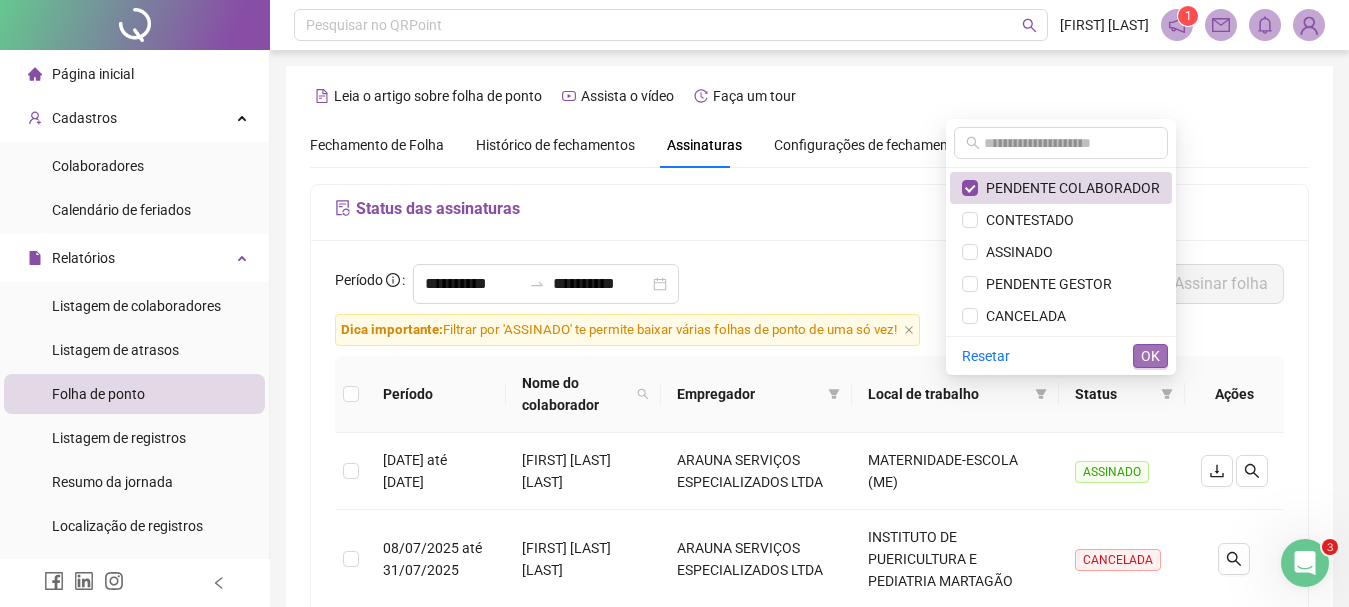 click on "OK" at bounding box center (1150, 356) 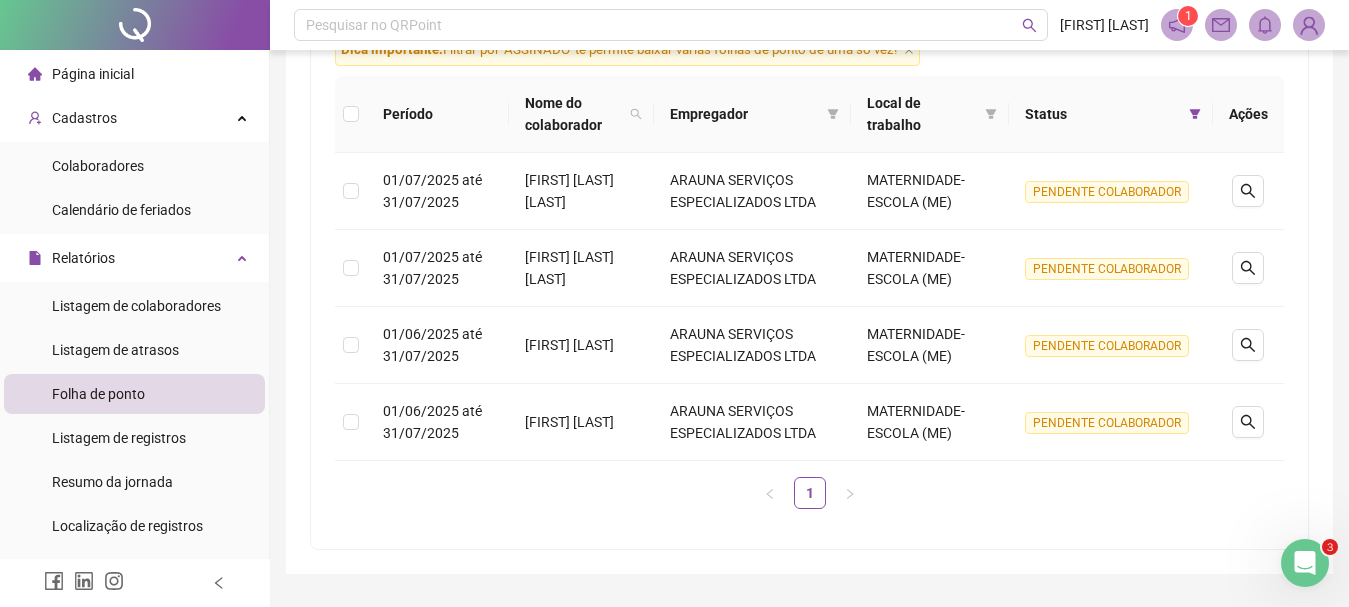 scroll, scrollTop: 320, scrollLeft: 0, axis: vertical 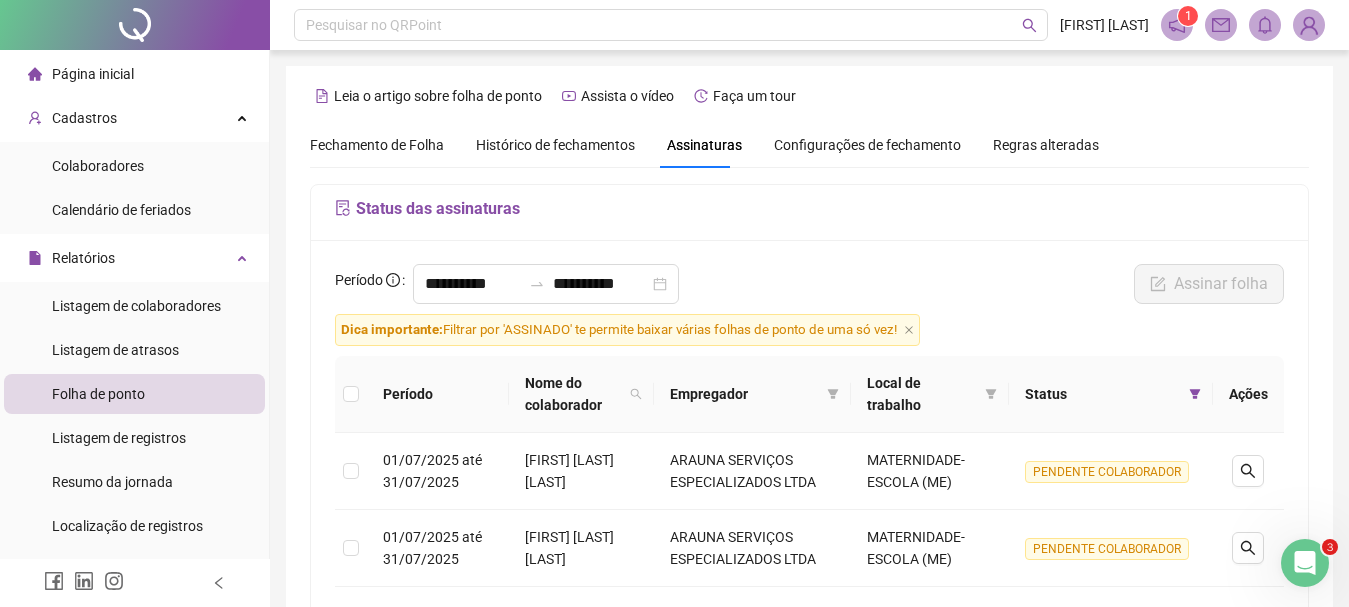 click on "Página inicial" at bounding box center [134, 74] 